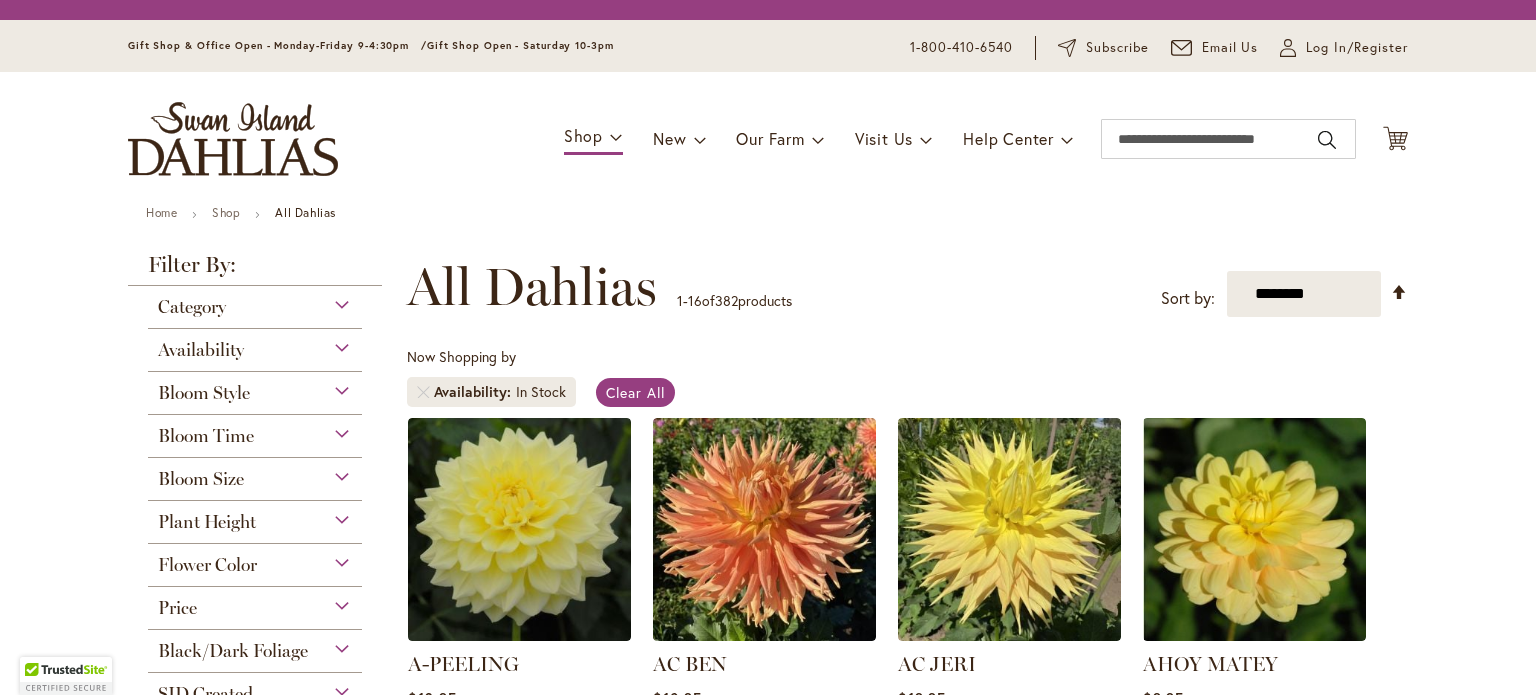 scroll, scrollTop: 0, scrollLeft: 0, axis: both 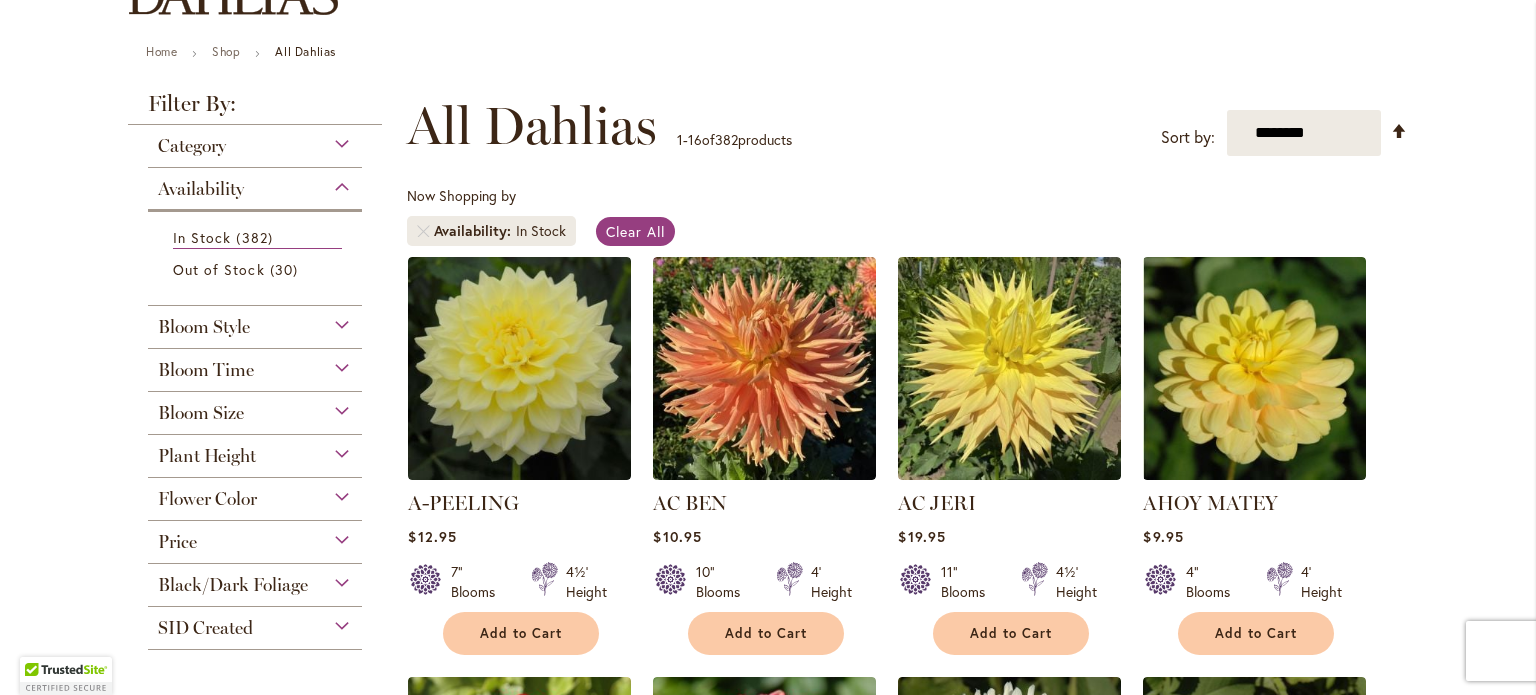 type on "**********" 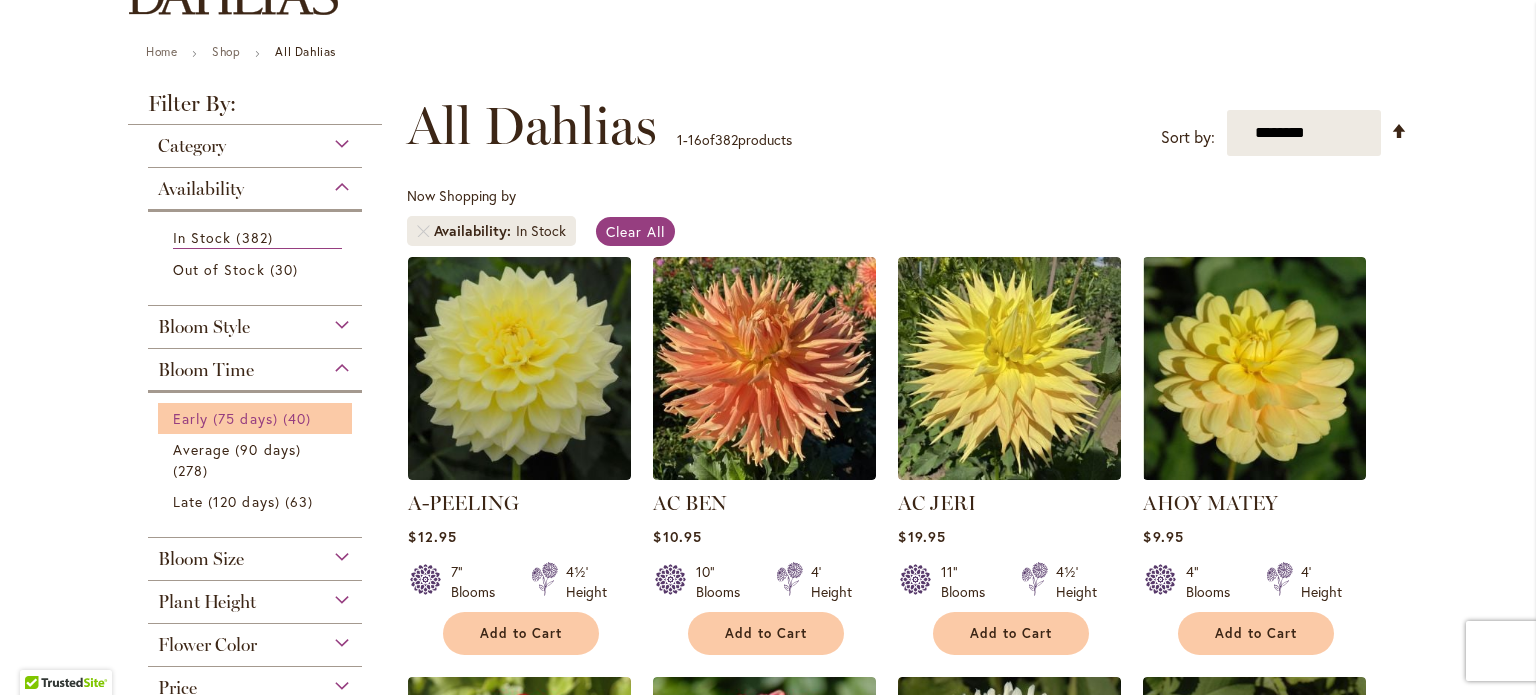 click on "Early (75 days)" at bounding box center (225, 418) 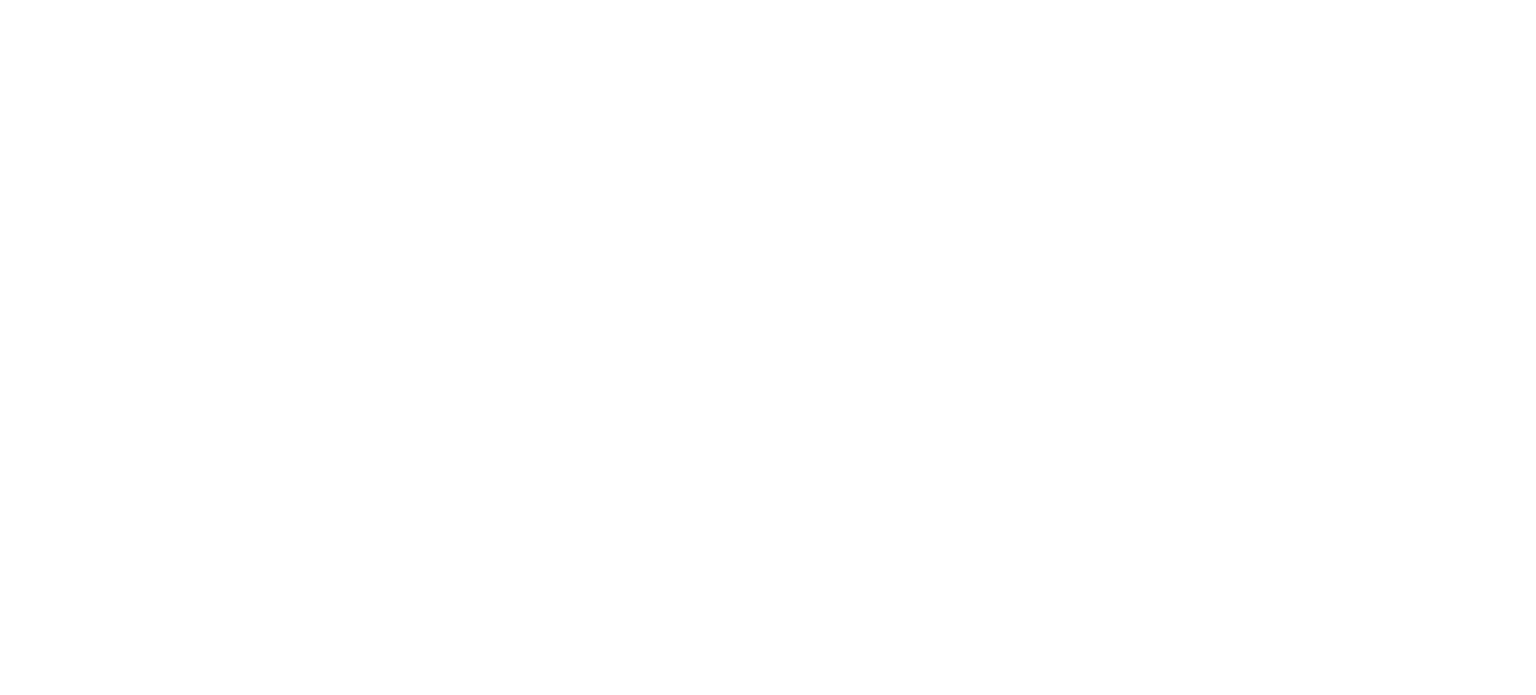 scroll, scrollTop: 0, scrollLeft: 0, axis: both 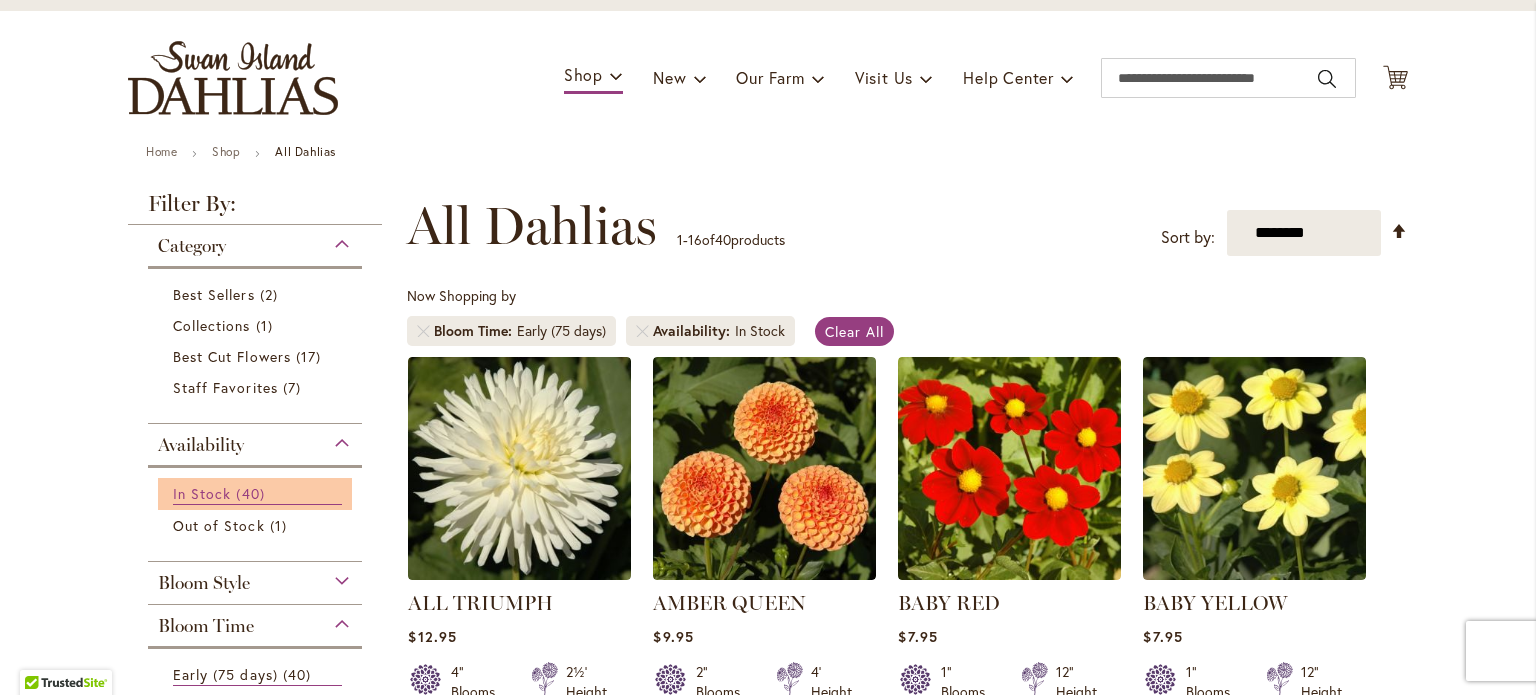 type on "**********" 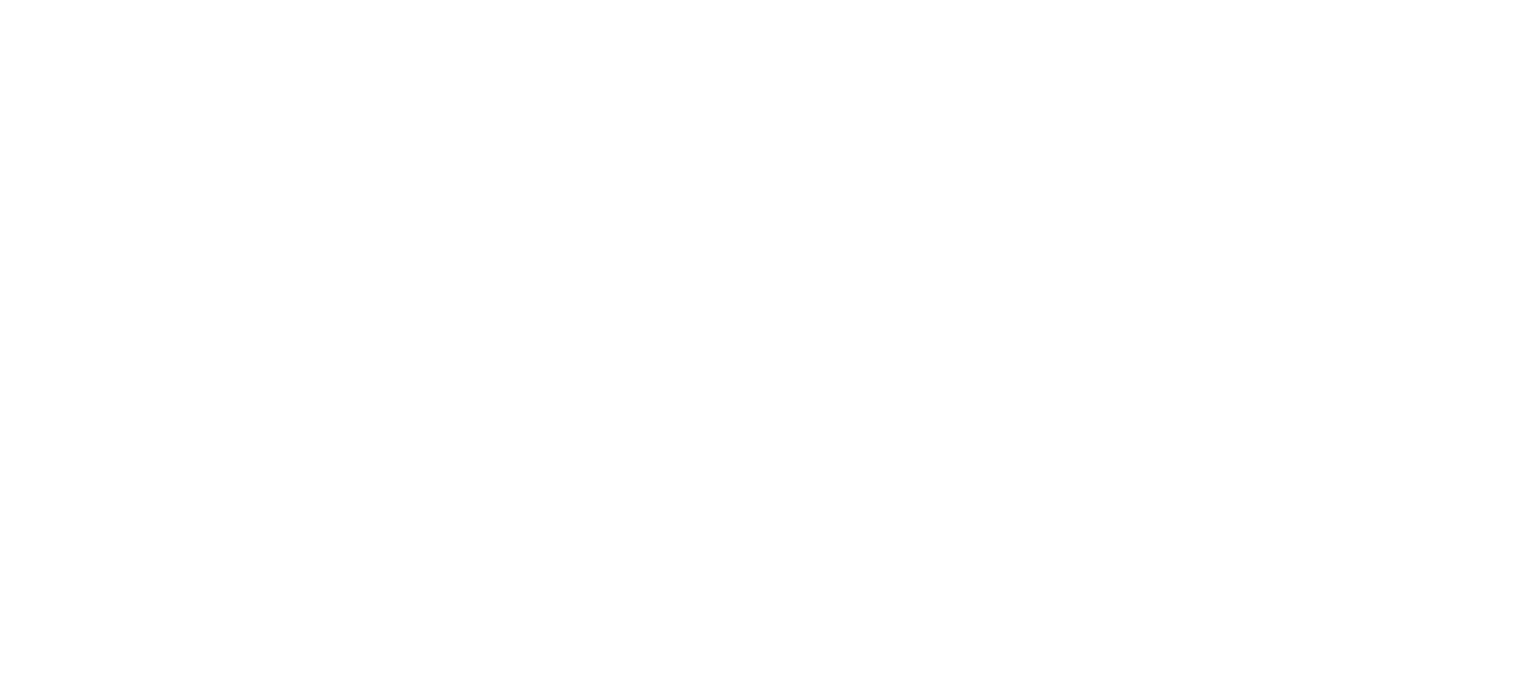 scroll, scrollTop: 0, scrollLeft: 0, axis: both 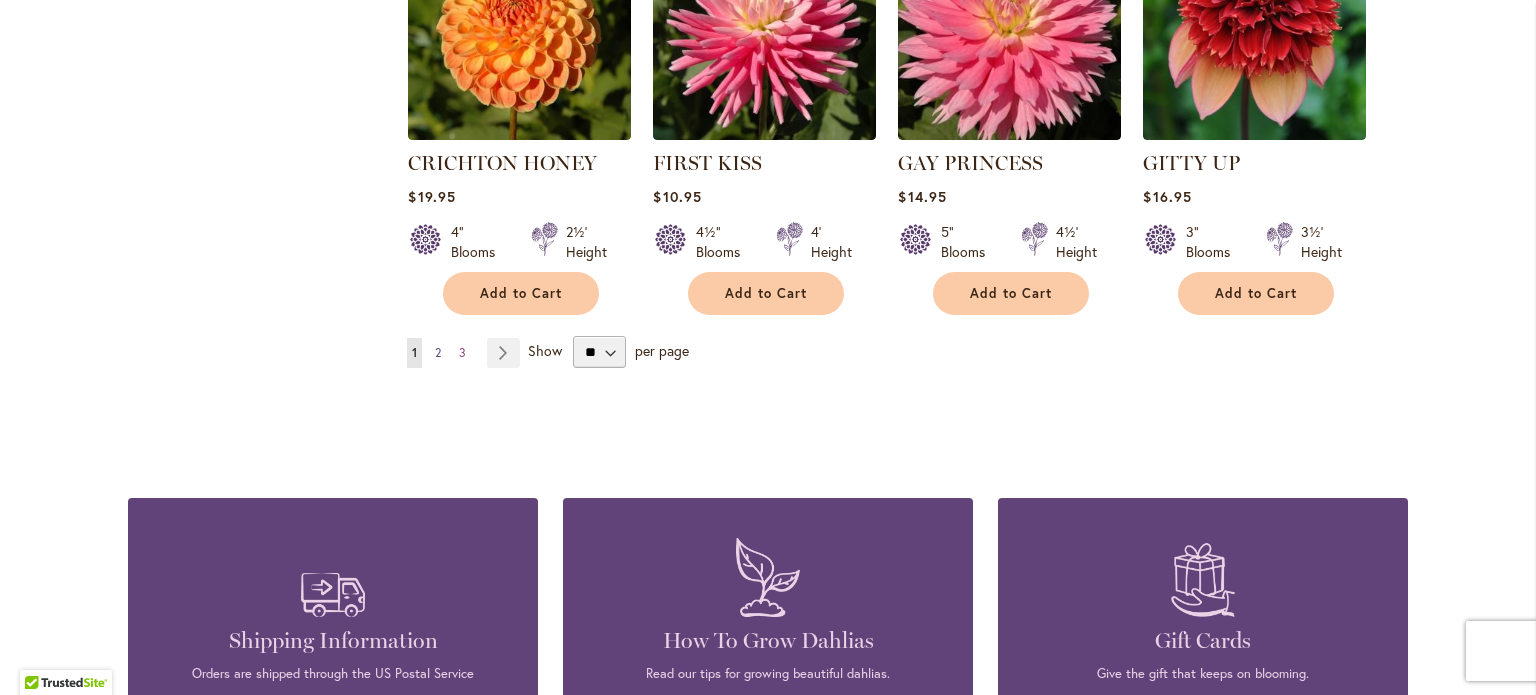 type on "**********" 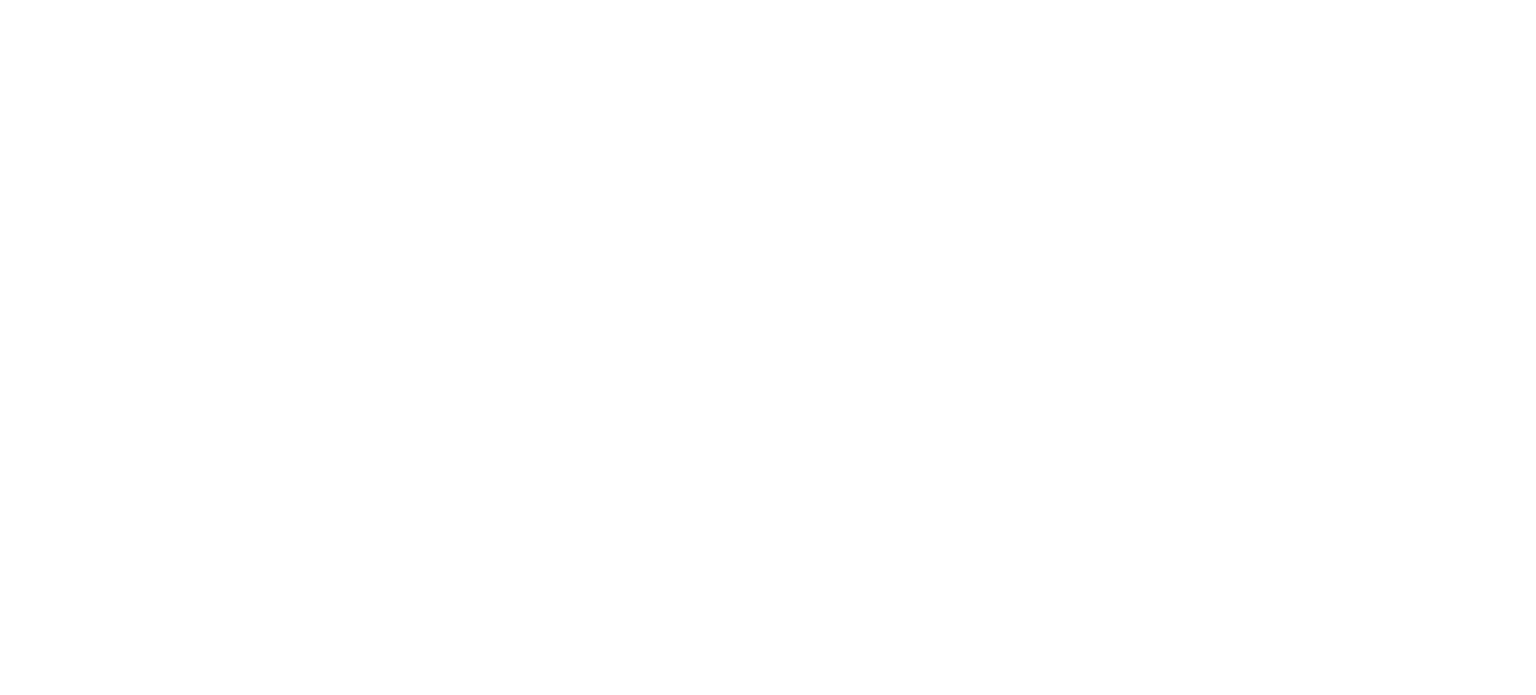 scroll, scrollTop: 0, scrollLeft: 0, axis: both 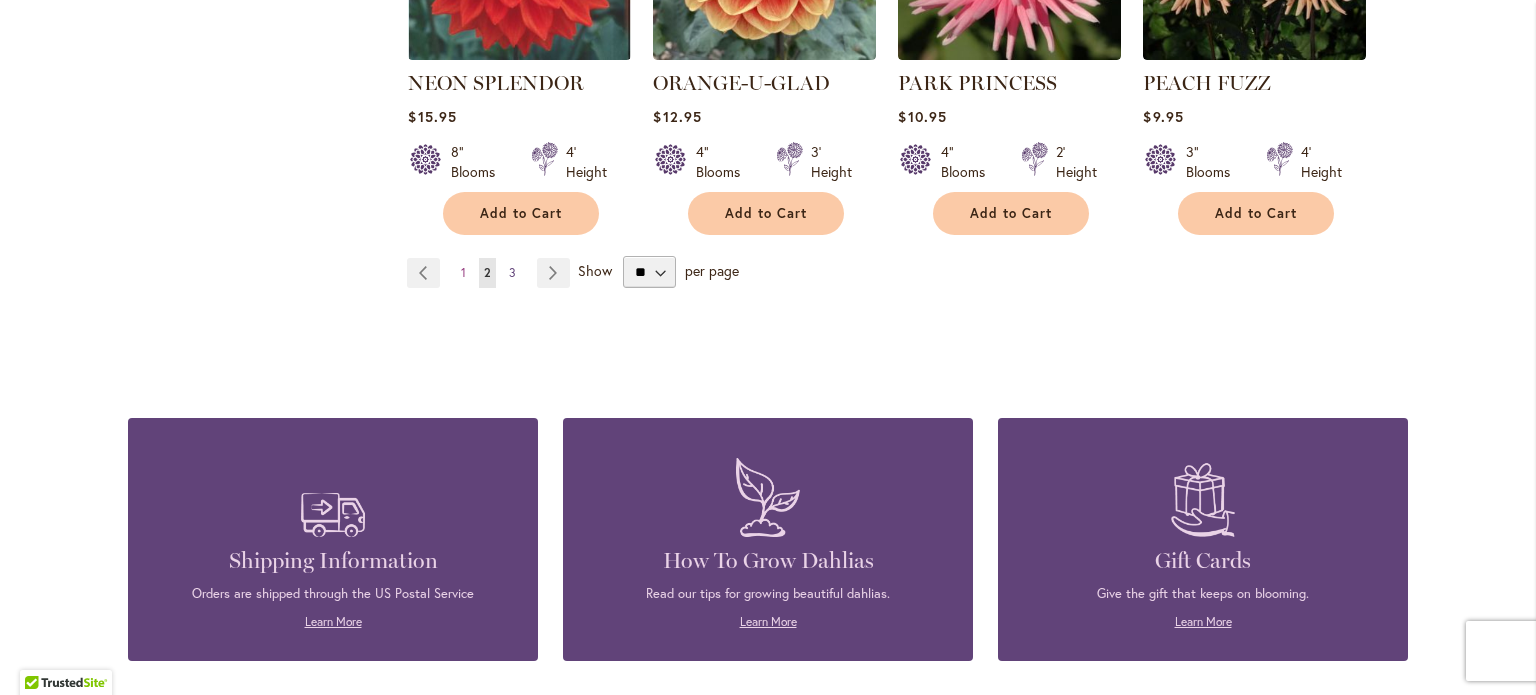type on "**********" 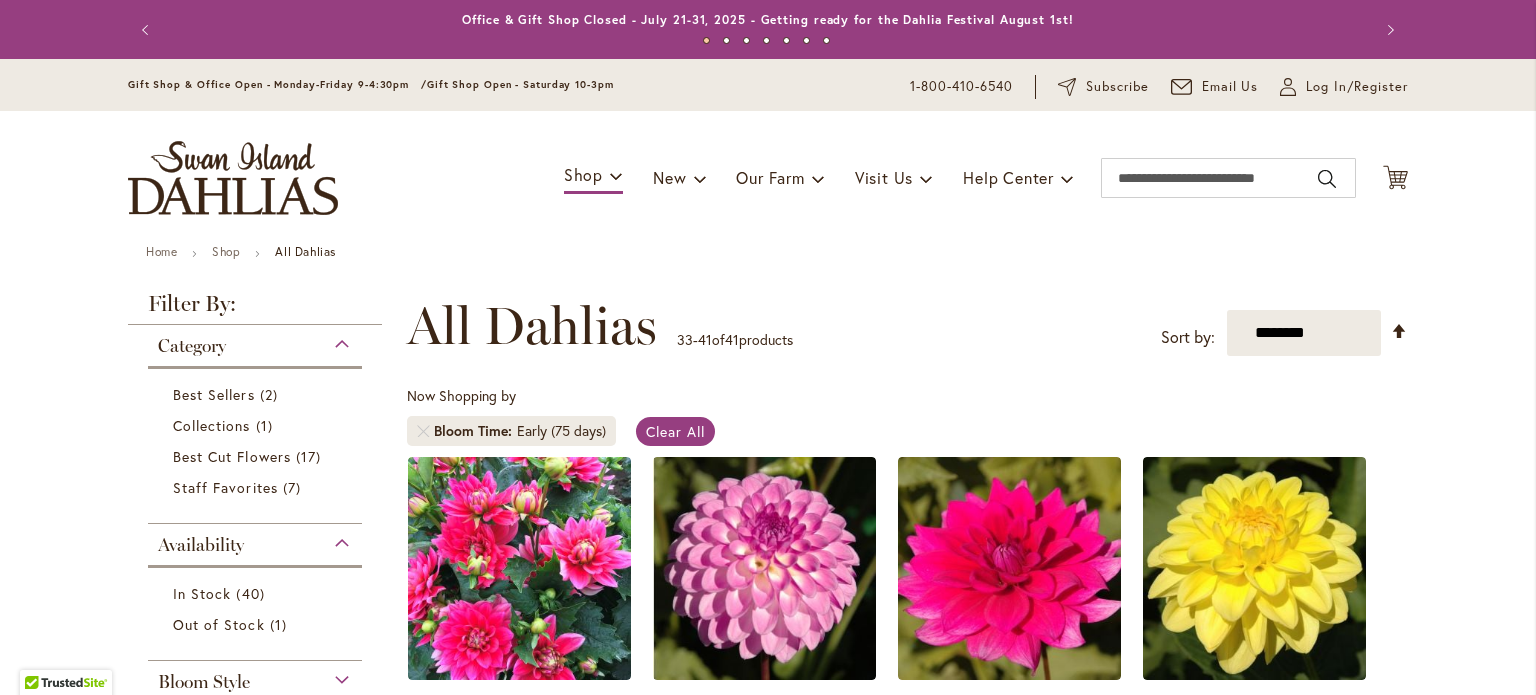 scroll, scrollTop: 0, scrollLeft: 0, axis: both 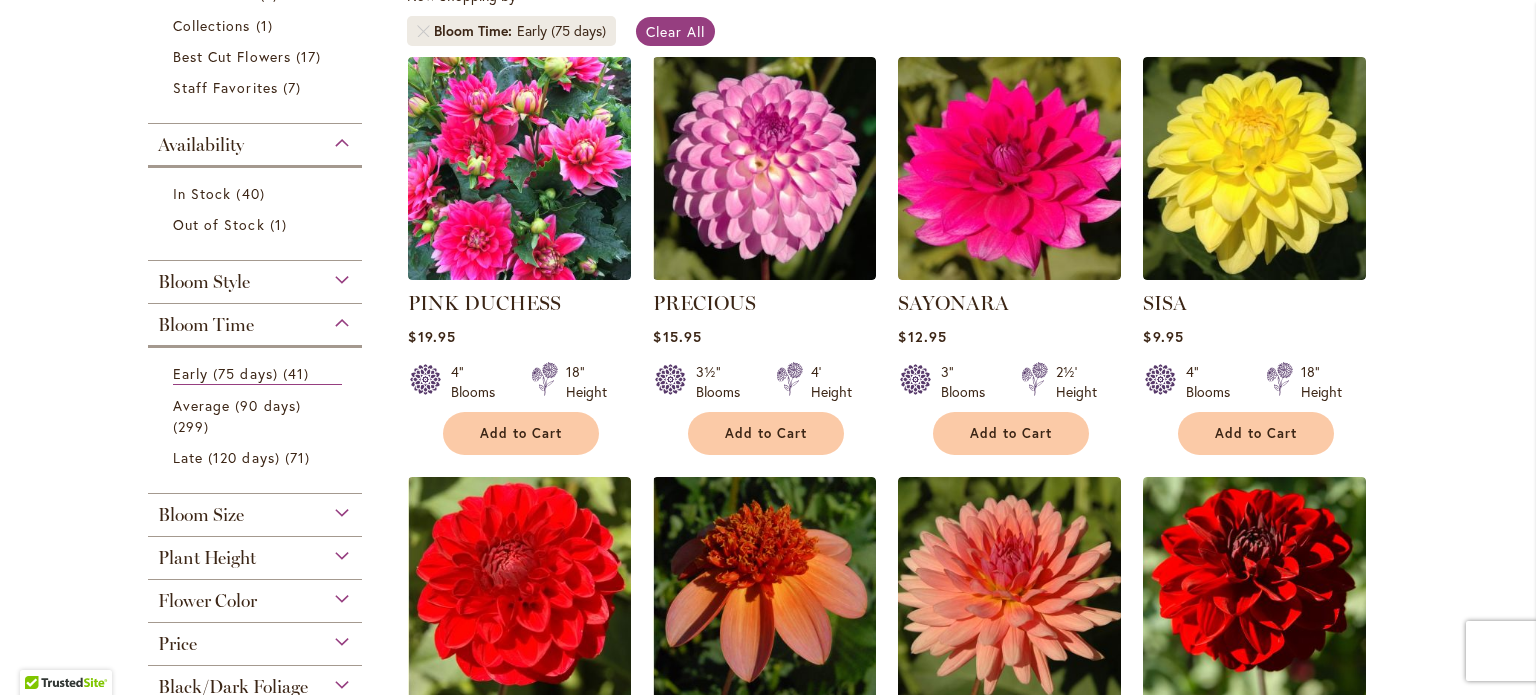 type on "**********" 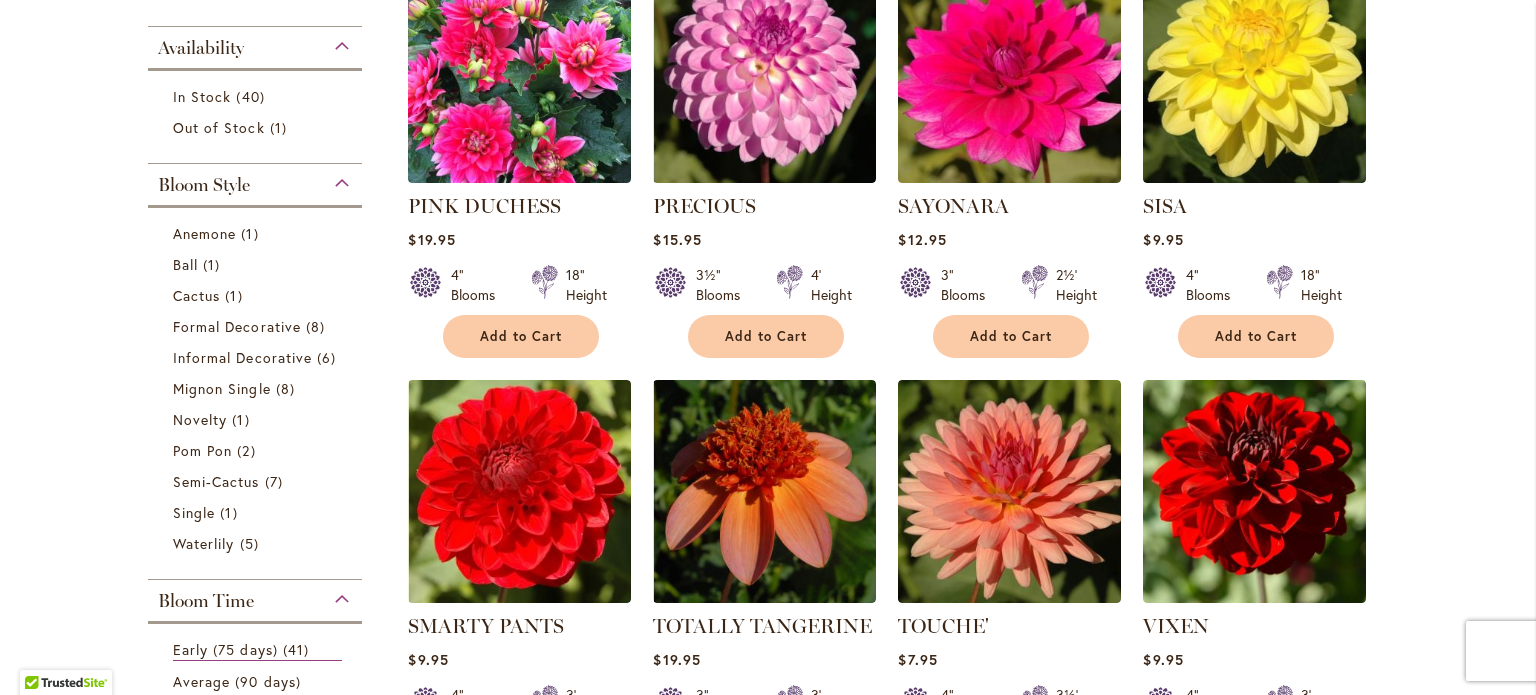 scroll, scrollTop: 500, scrollLeft: 0, axis: vertical 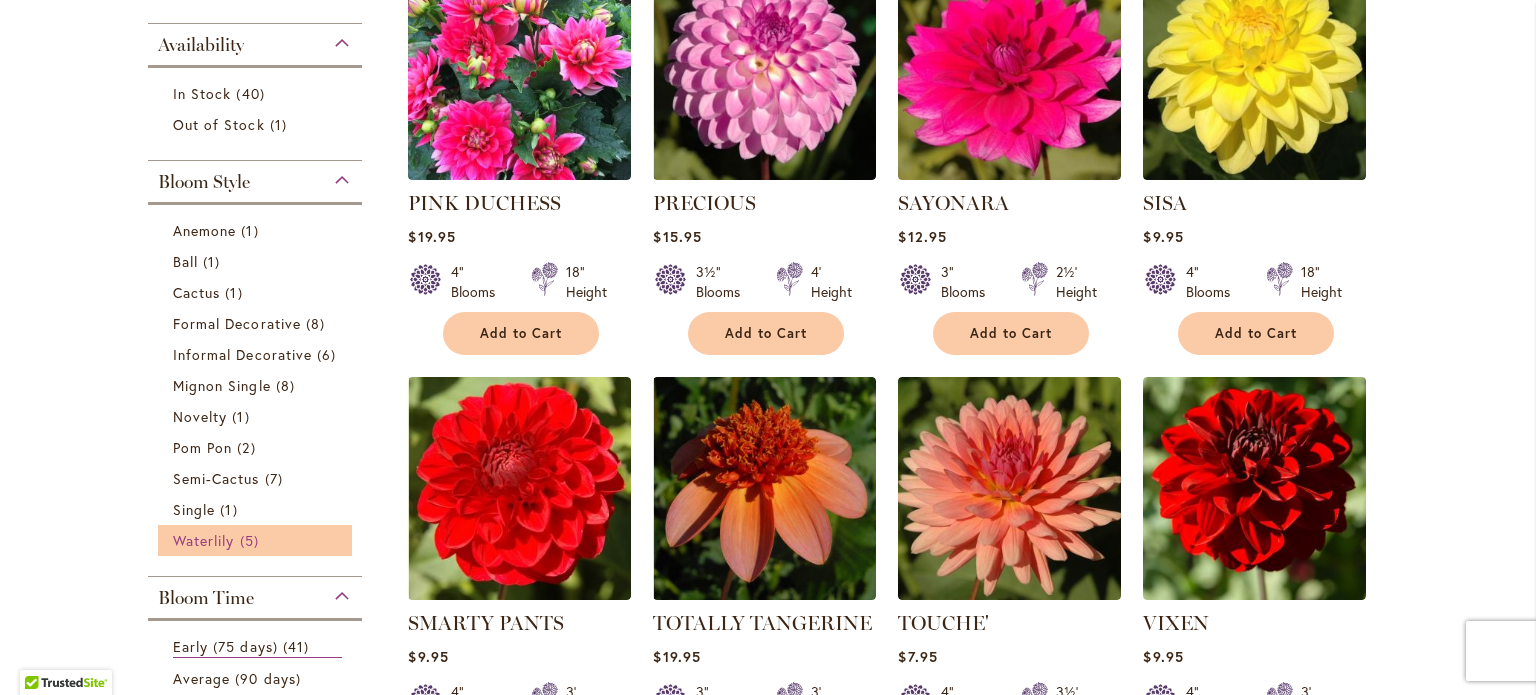 click on "Waterlily" at bounding box center (203, 540) 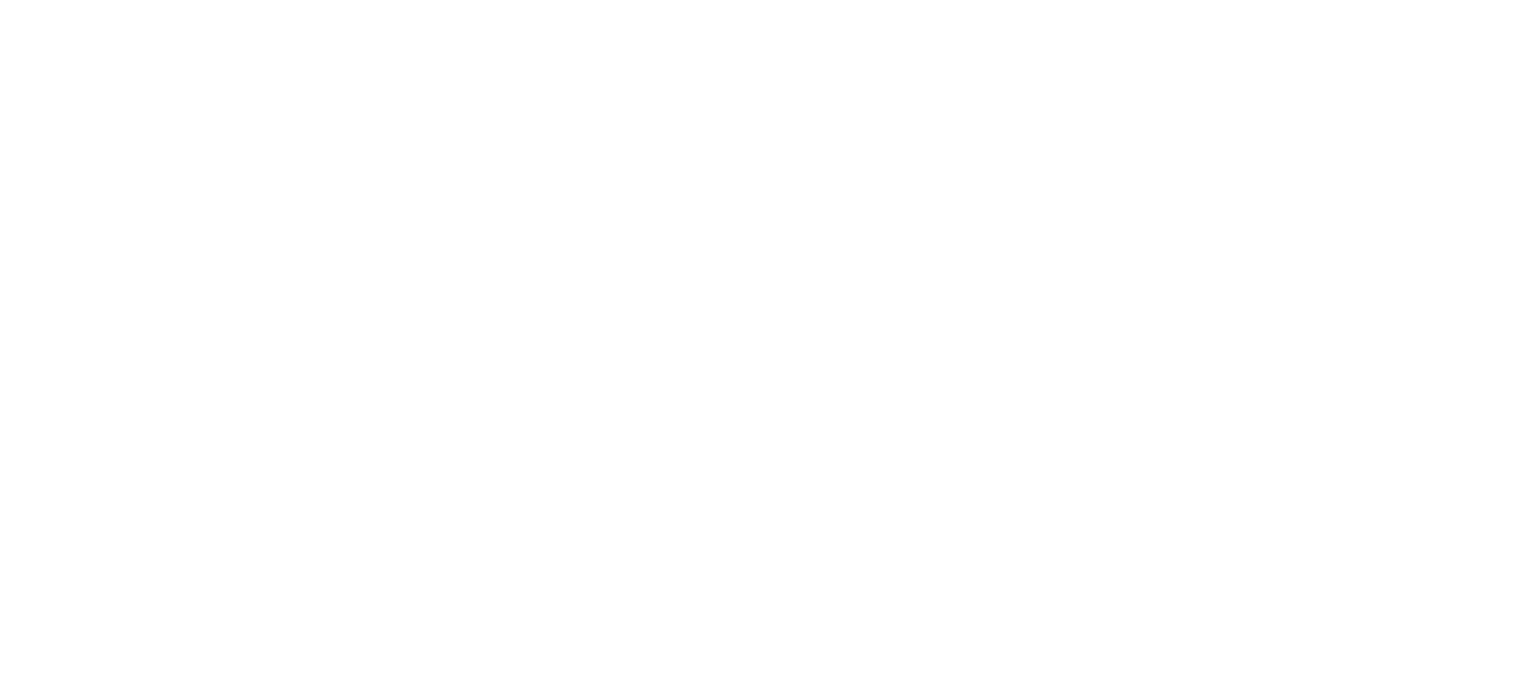 scroll, scrollTop: 0, scrollLeft: 0, axis: both 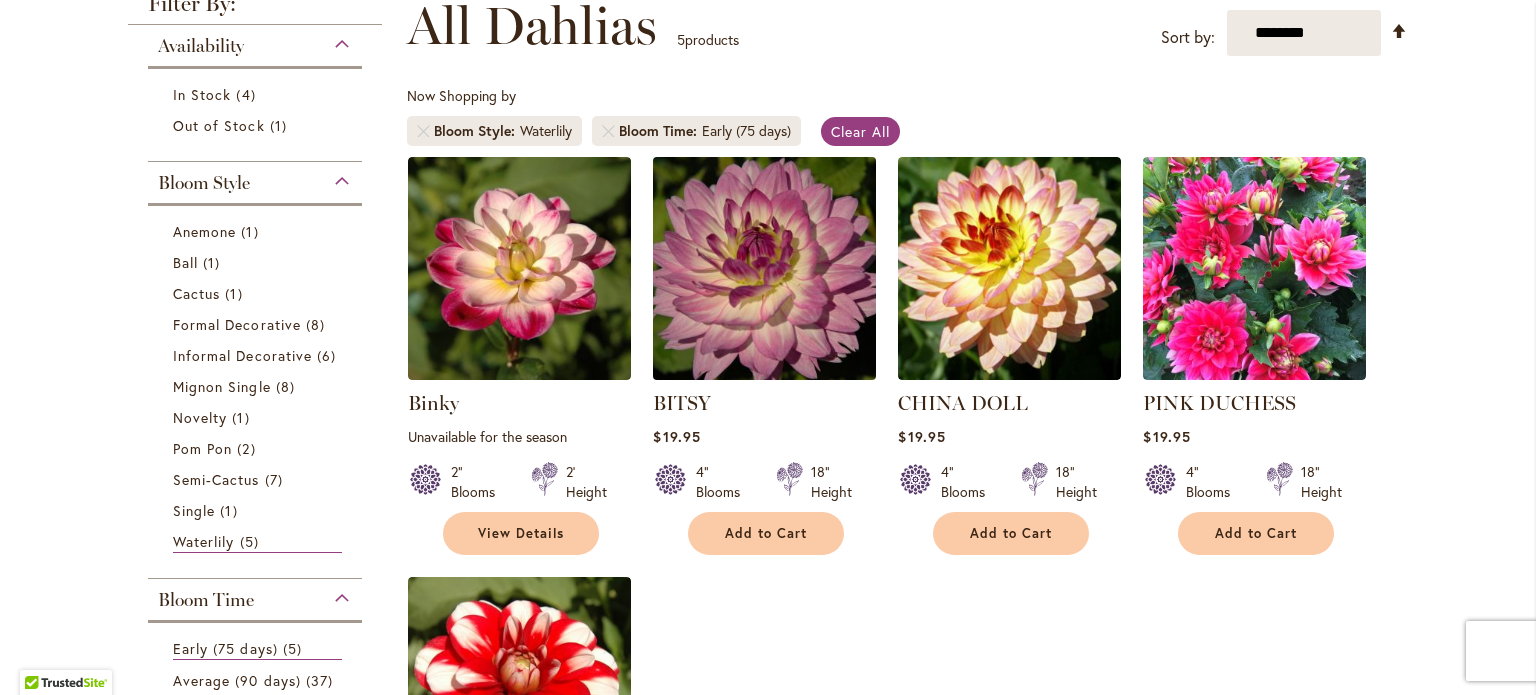 type on "**********" 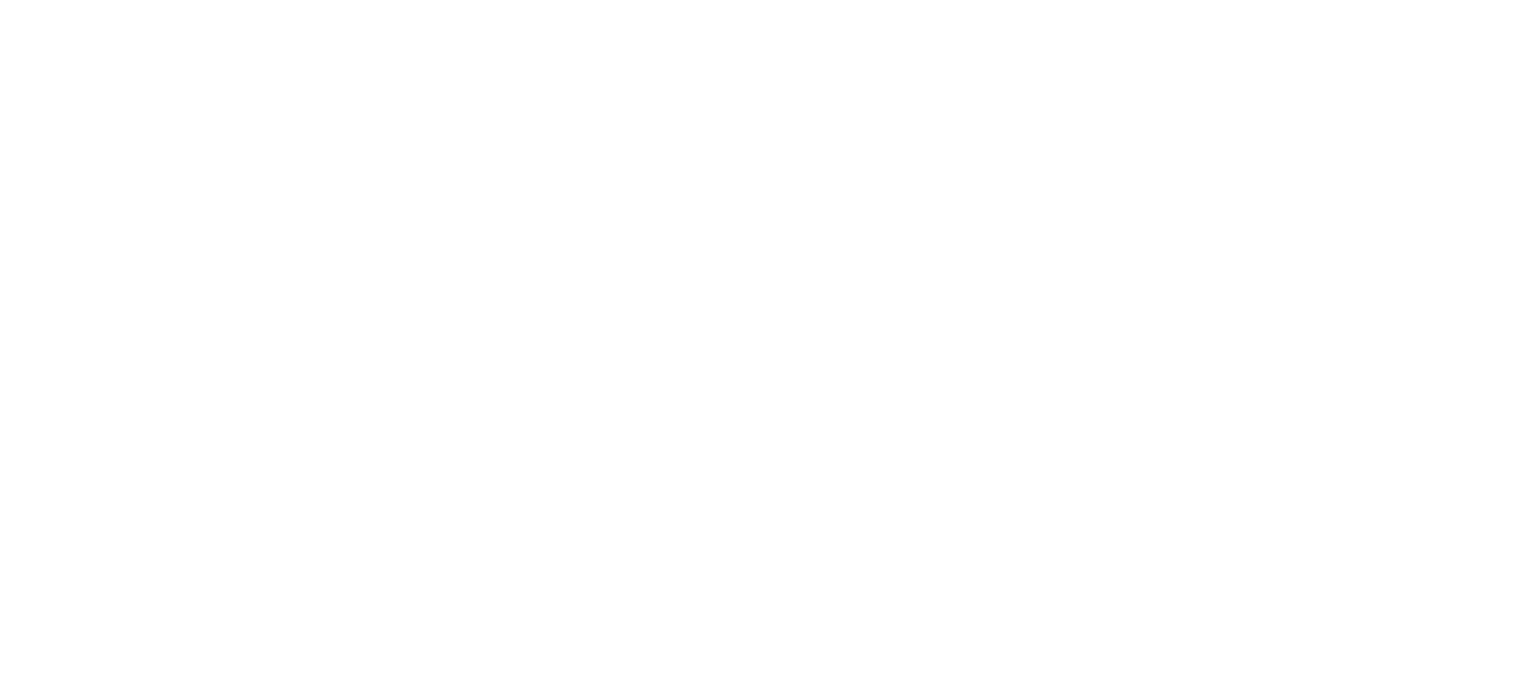 scroll, scrollTop: 0, scrollLeft: 0, axis: both 